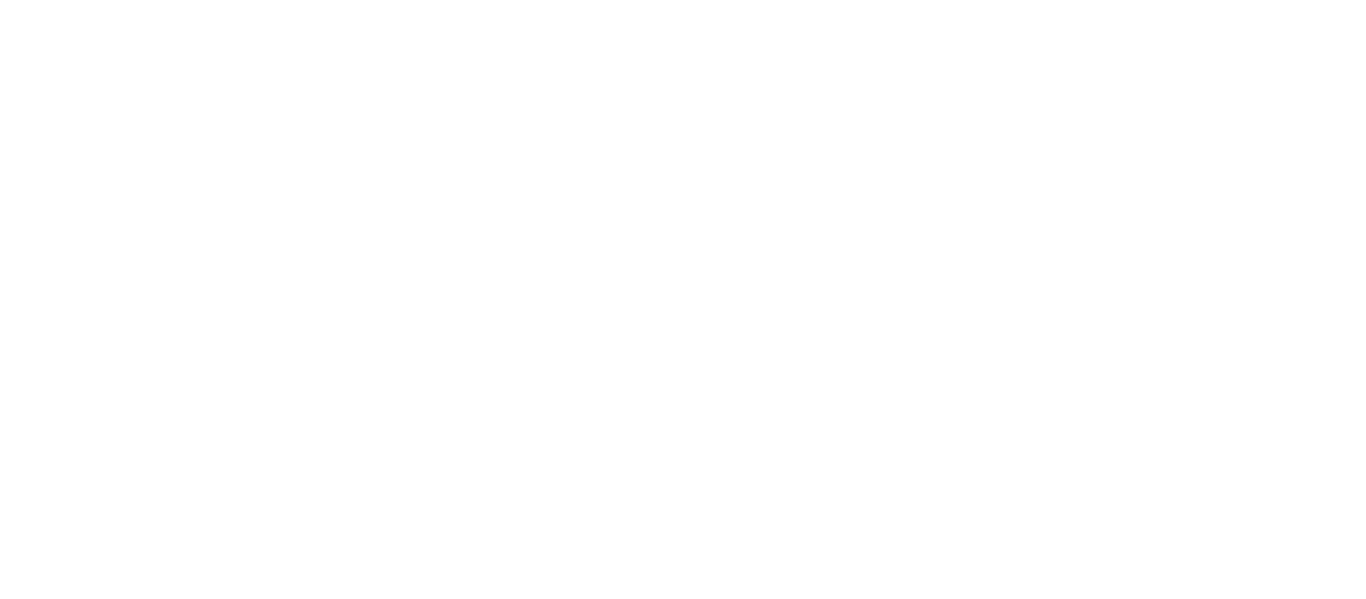 scroll, scrollTop: 0, scrollLeft: 0, axis: both 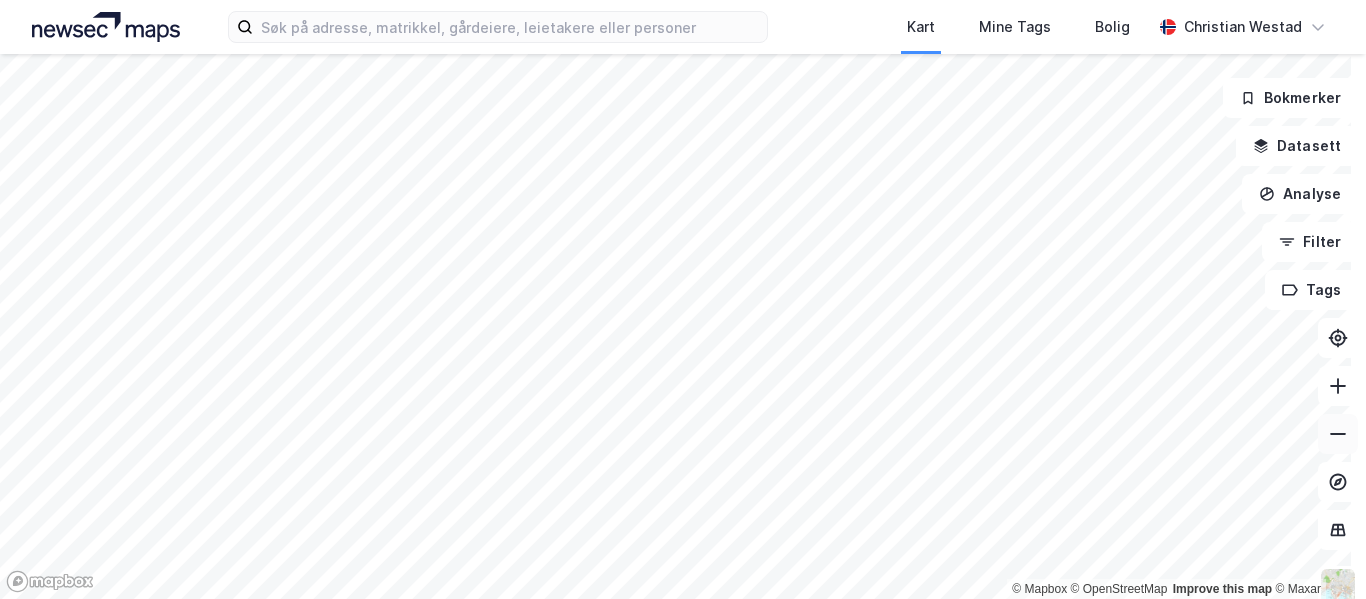 click 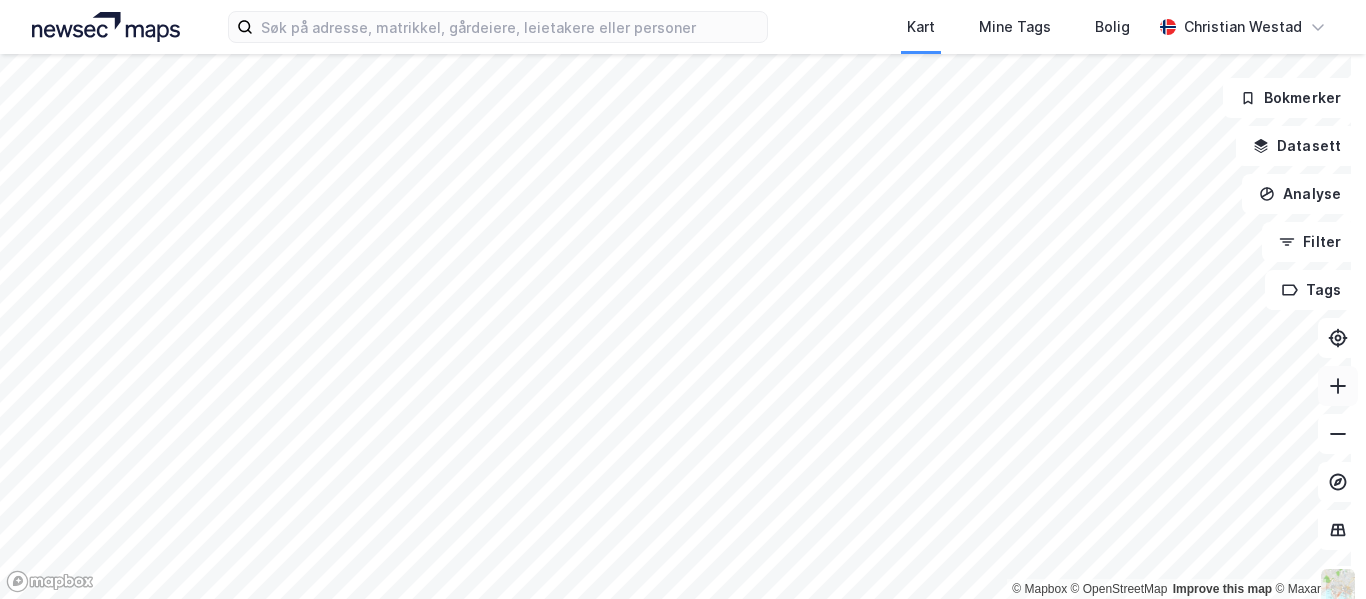 click 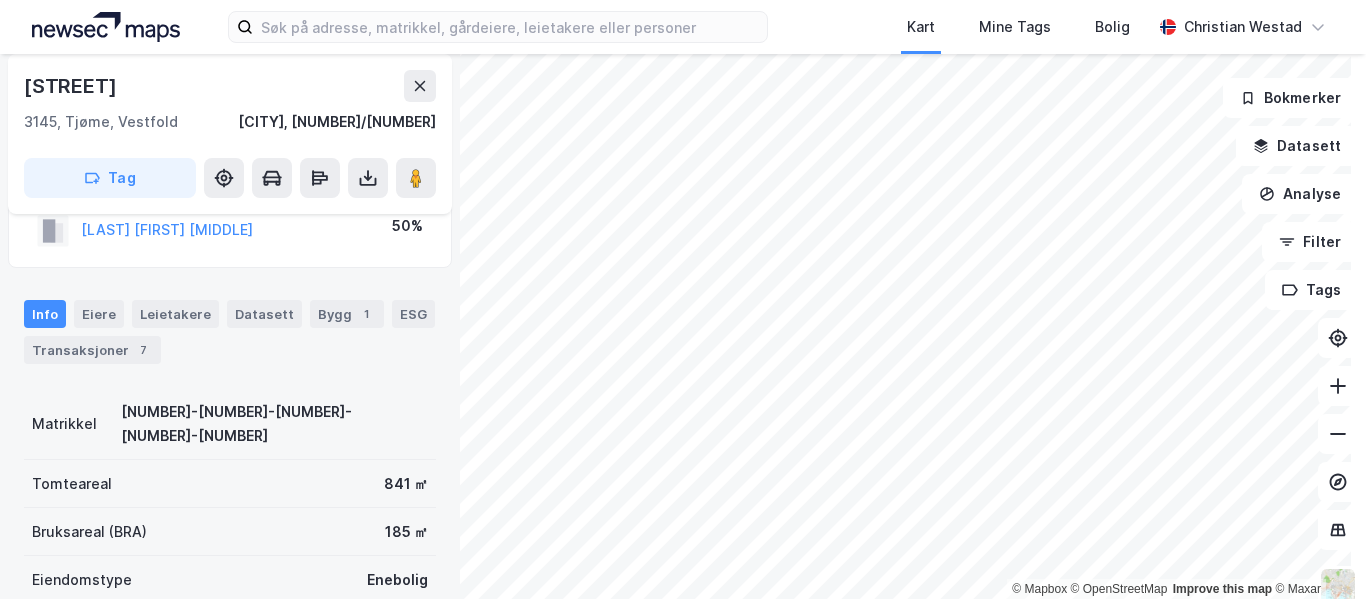 scroll, scrollTop: 103, scrollLeft: 0, axis: vertical 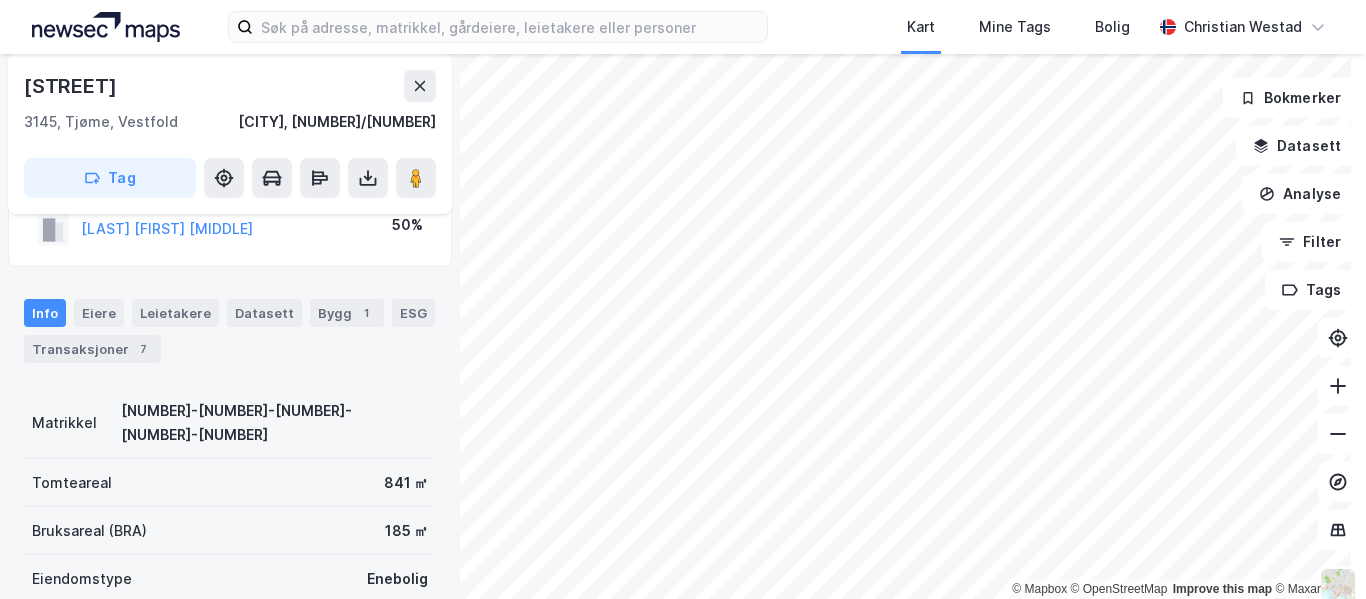 click on "Info Eiere Leietakere Datasett Bygg 1 ESG Transaksjoner 7" at bounding box center (230, 331) 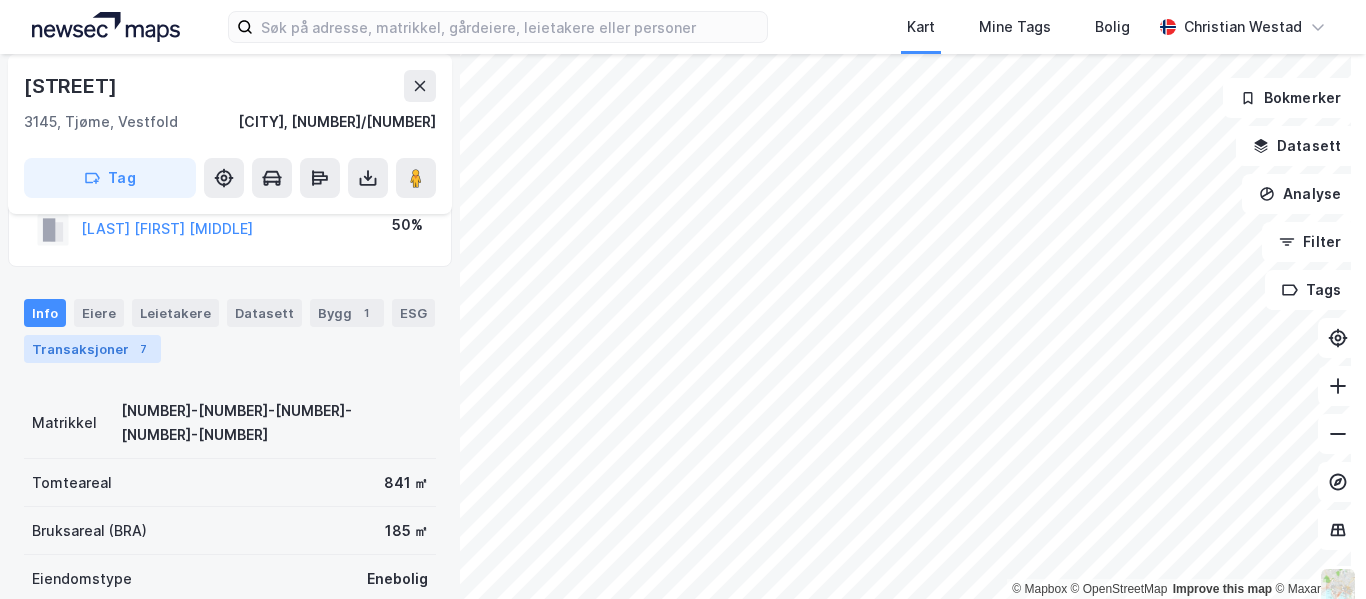 drag, startPoint x: 122, startPoint y: 339, endPoint x: 149, endPoint y: 345, distance: 27.658634 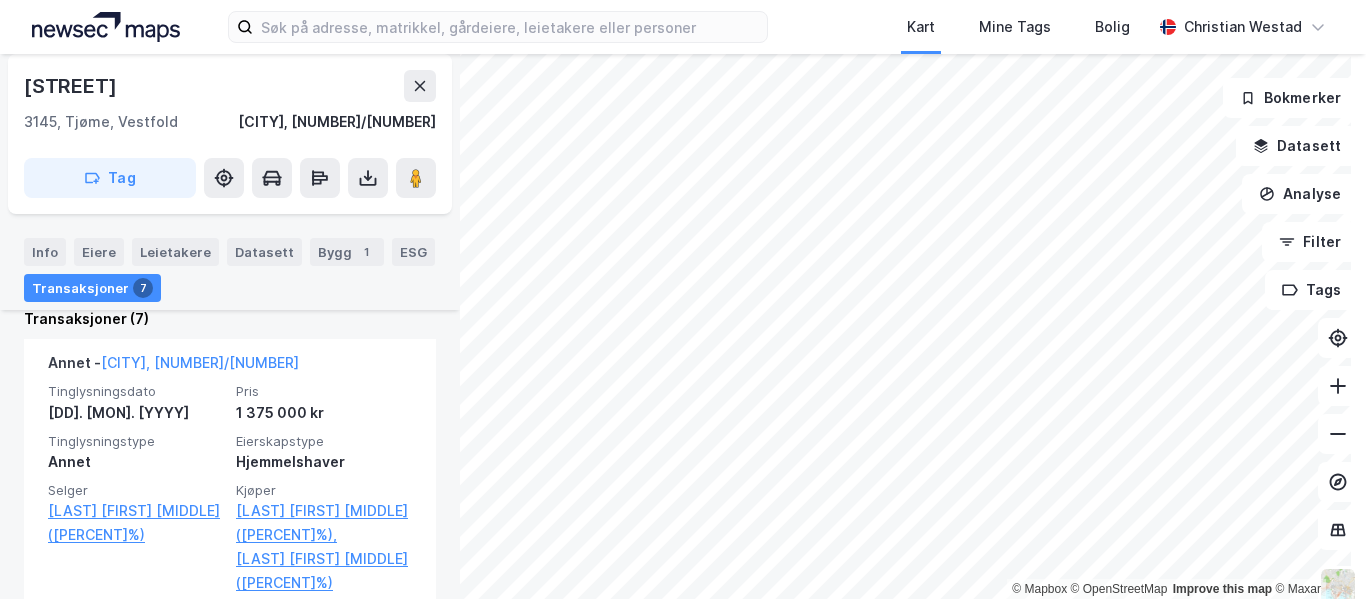 scroll, scrollTop: 571, scrollLeft: 0, axis: vertical 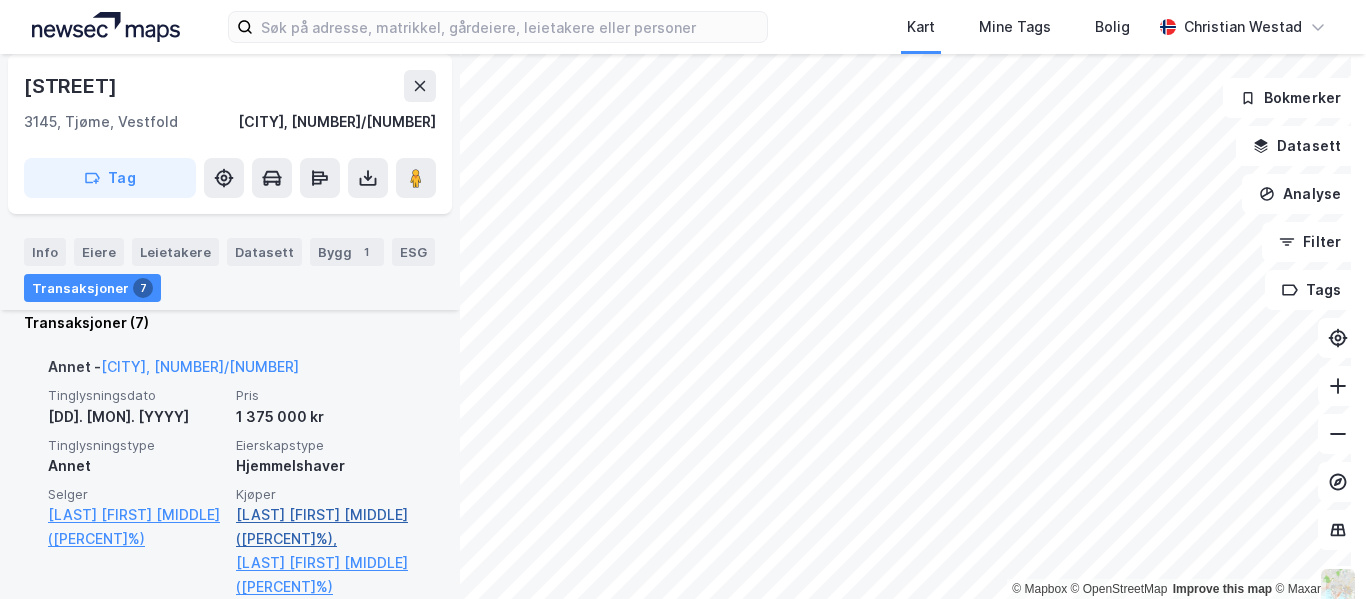 click on "[LAST] [FIRST] [MIDDLE] ([PERCENT]%)," at bounding box center [324, 527] 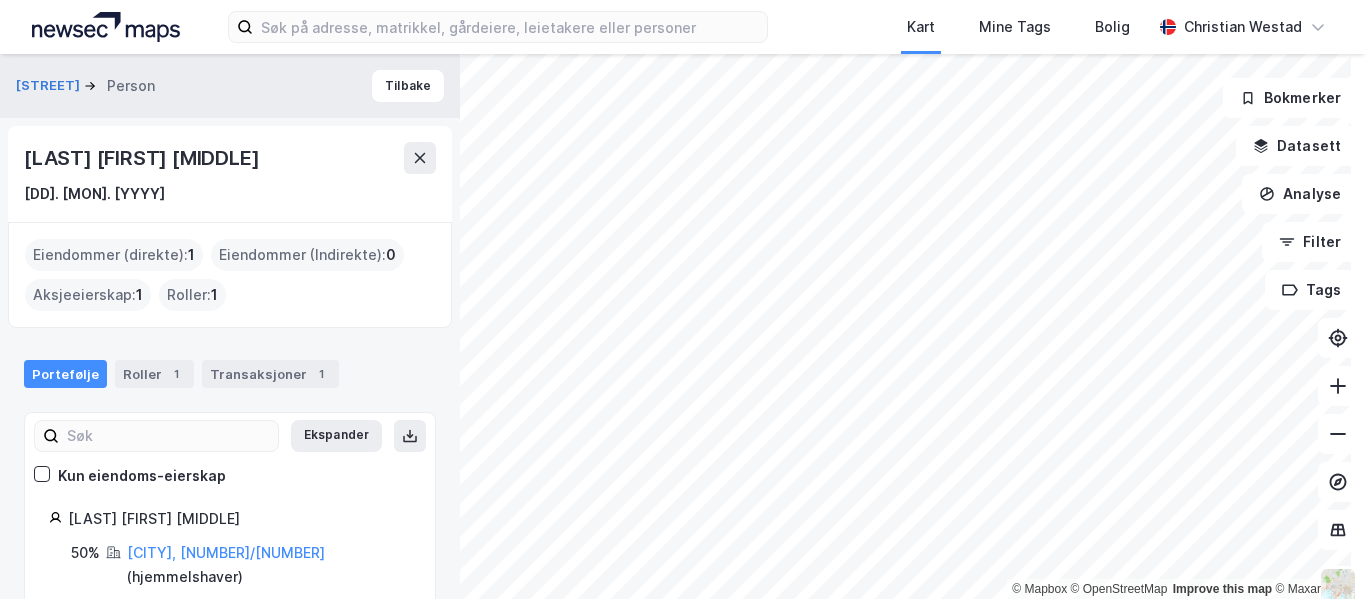 scroll, scrollTop: 49, scrollLeft: 0, axis: vertical 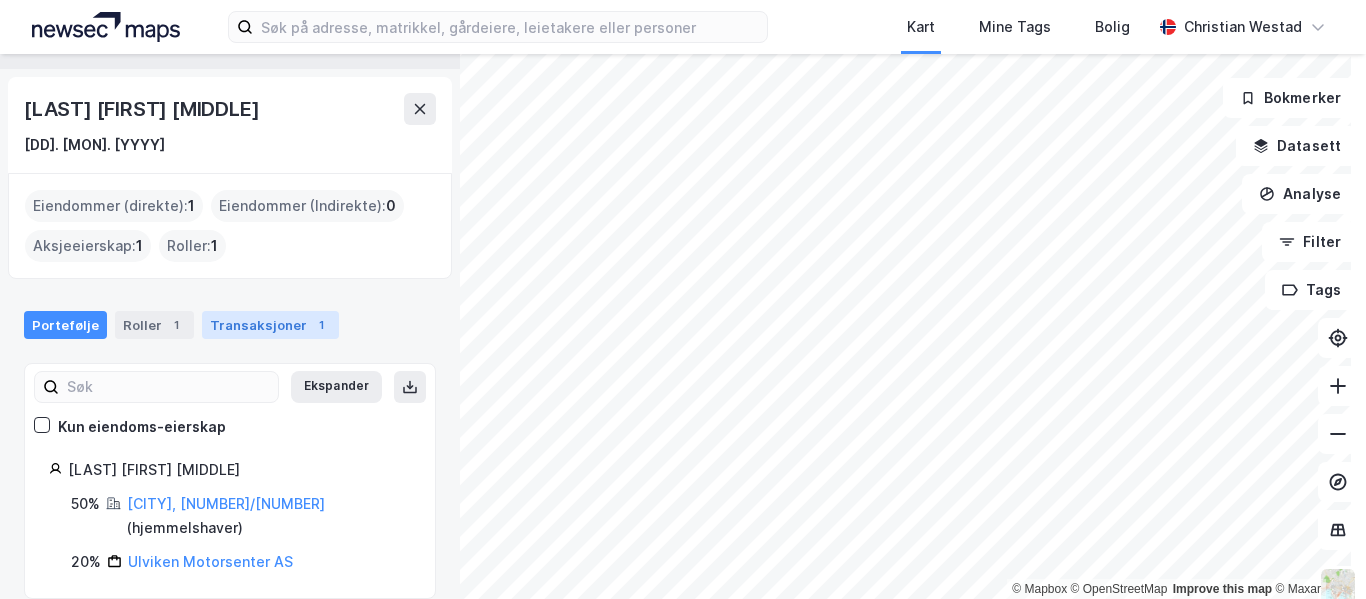 click on "Transaksjoner 1" at bounding box center (270, 325) 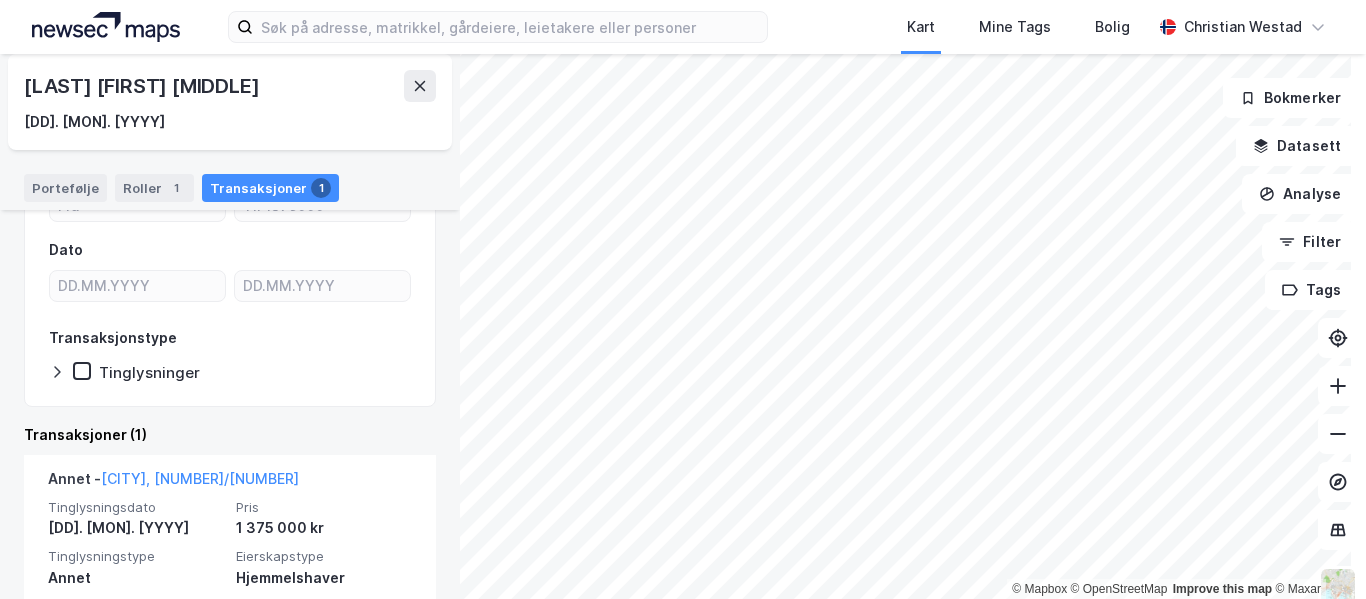 scroll, scrollTop: 178, scrollLeft: 0, axis: vertical 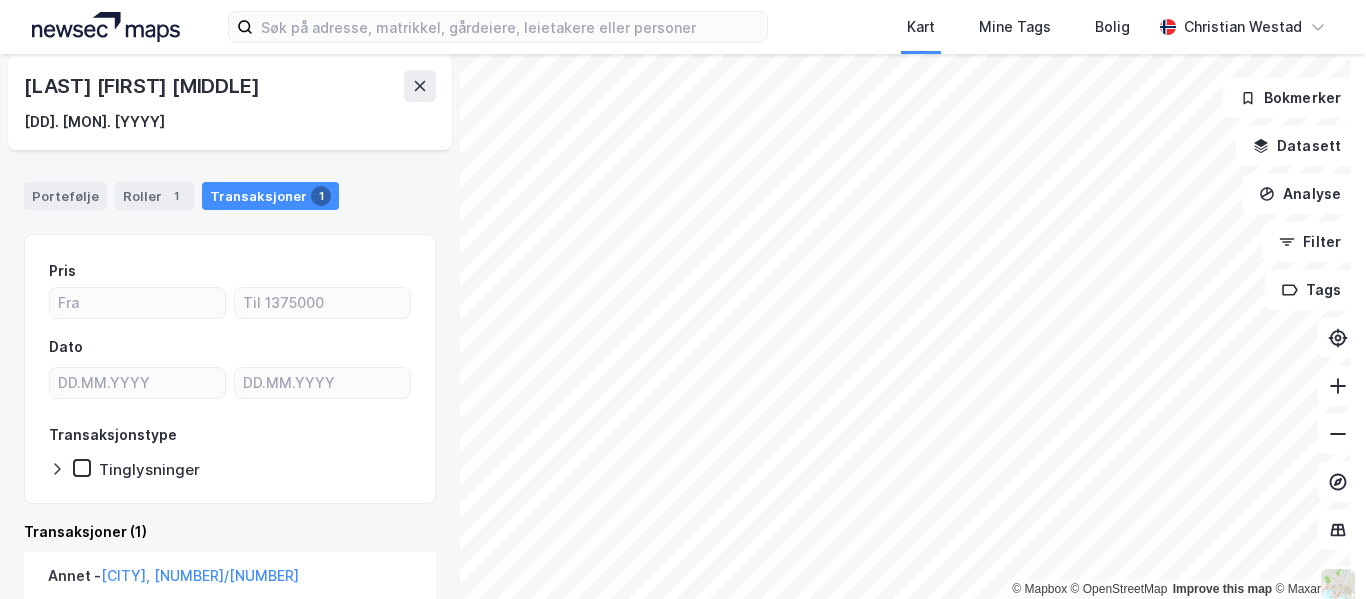click on "Roller 1" at bounding box center (154, 196) 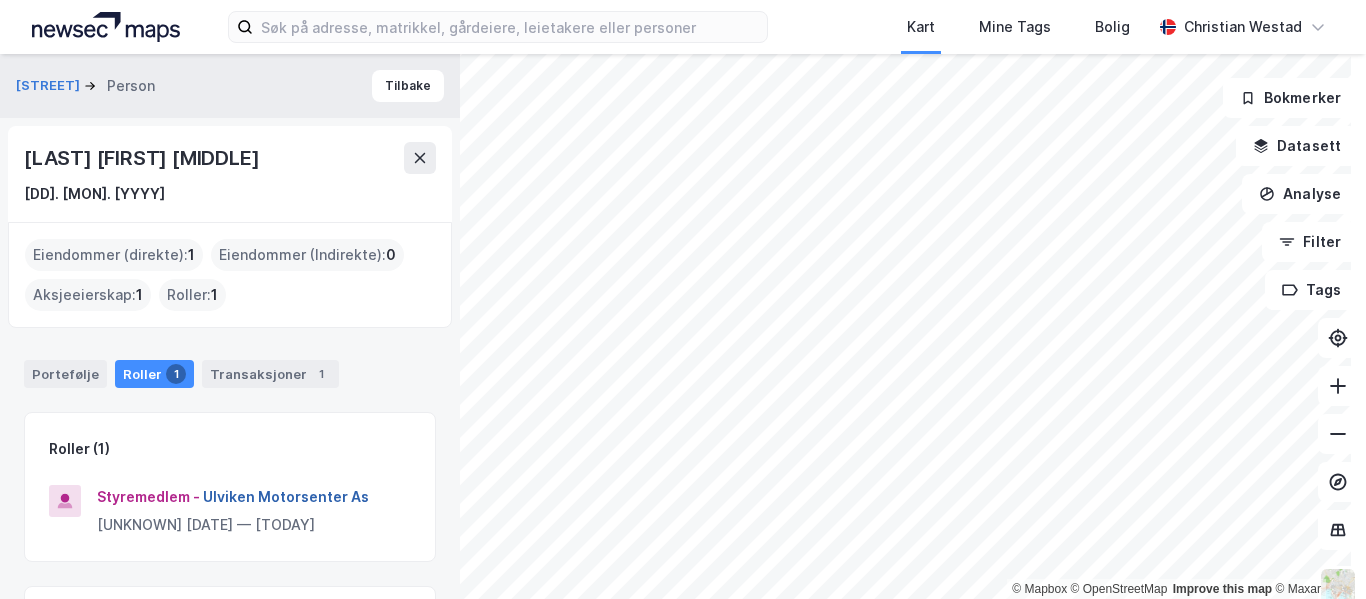 click on "Ulviken Motorsenter As" at bounding box center [0, 0] 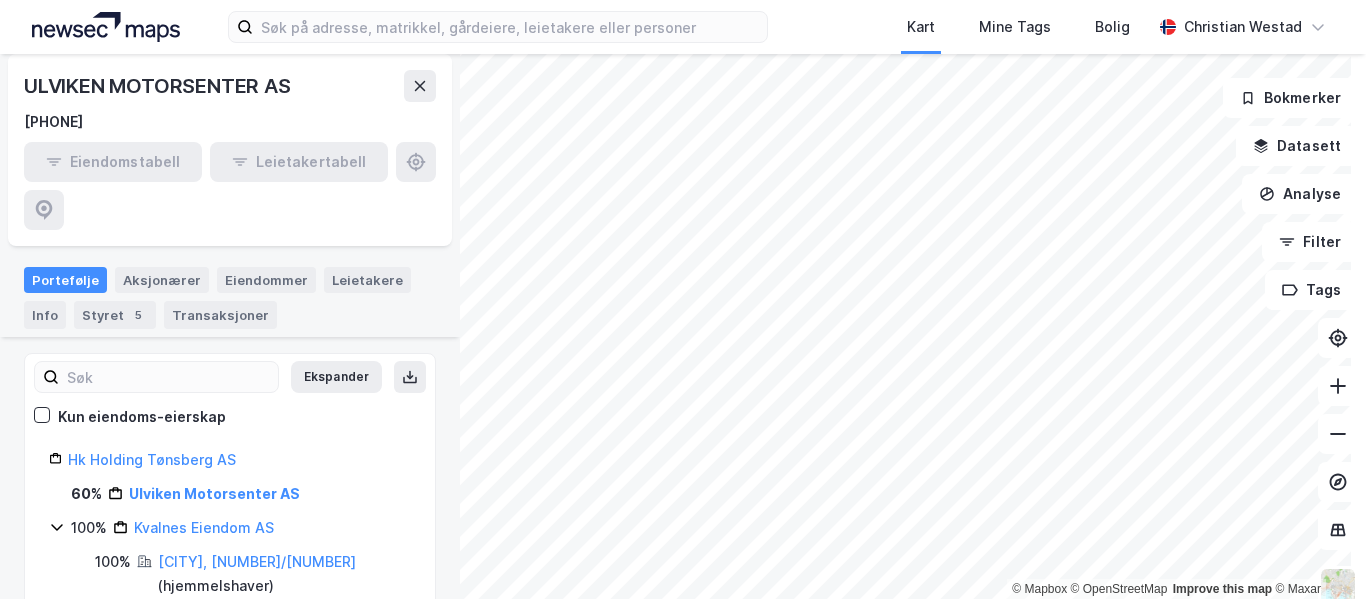 scroll, scrollTop: 188, scrollLeft: 0, axis: vertical 